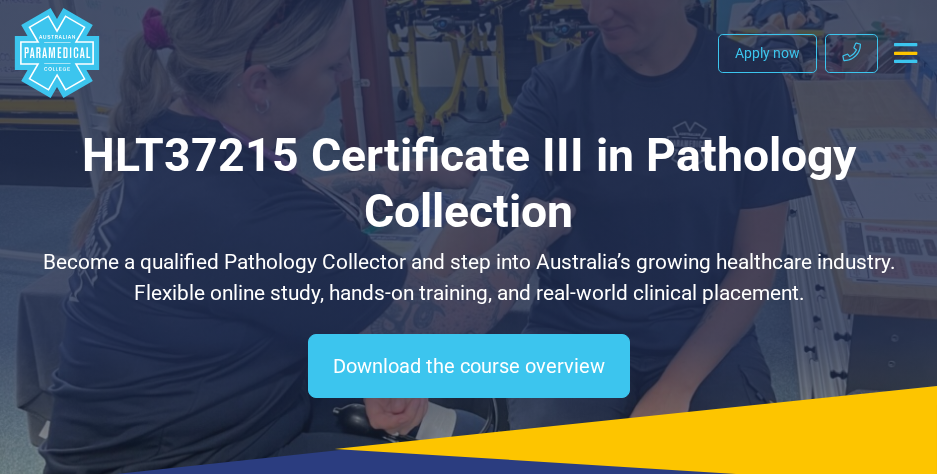 scroll, scrollTop: 0, scrollLeft: 0, axis: both 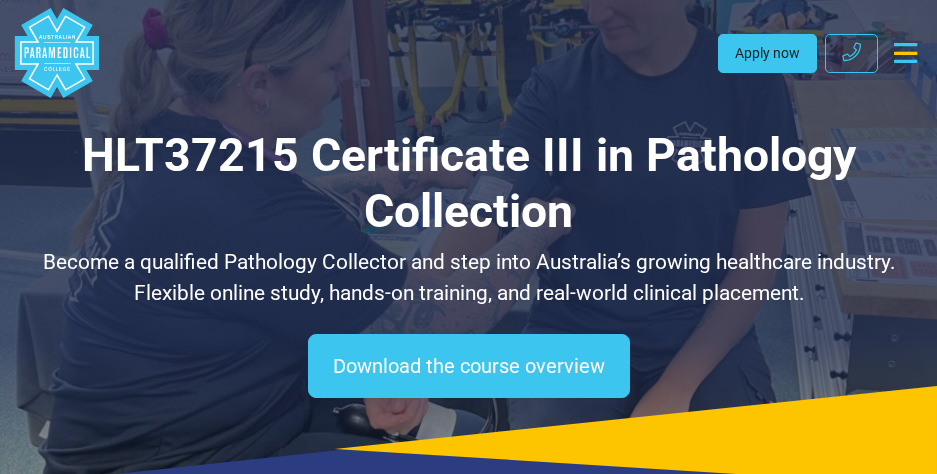 drag, startPoint x: 0, startPoint y: 0, endPoint x: 766, endPoint y: 54, distance: 767.90106 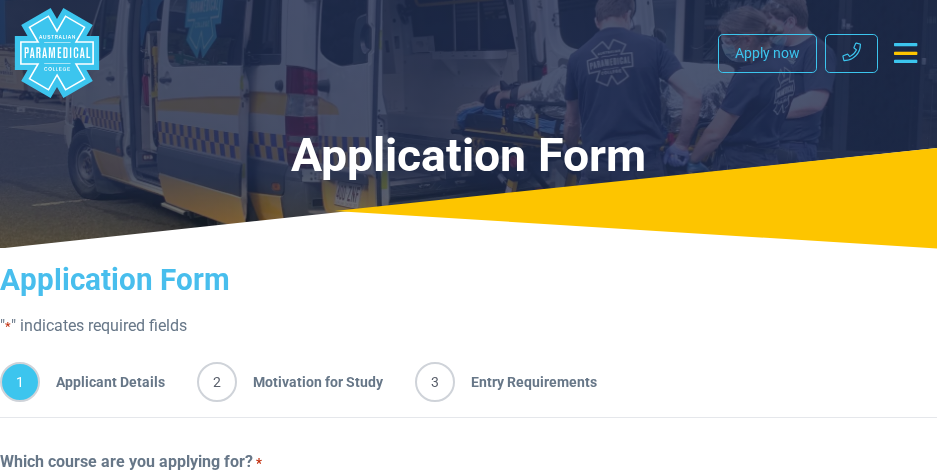 scroll, scrollTop: 0, scrollLeft: 0, axis: both 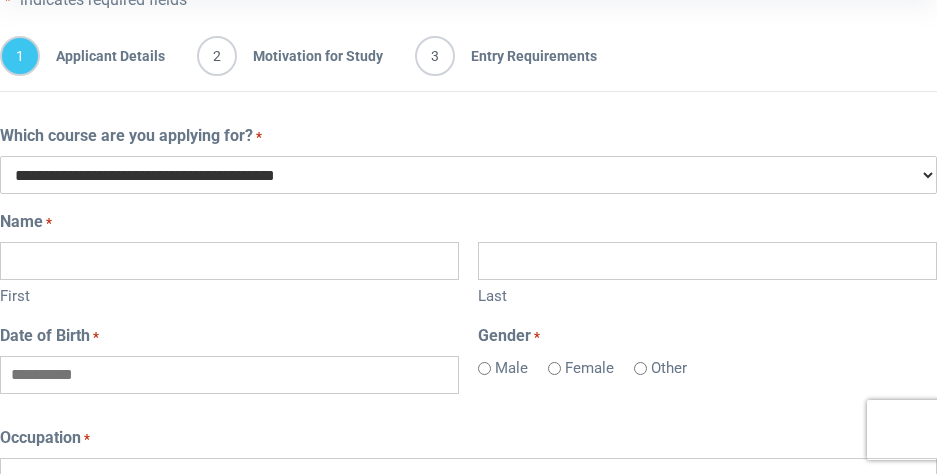 click on "**********" at bounding box center (468, 175) 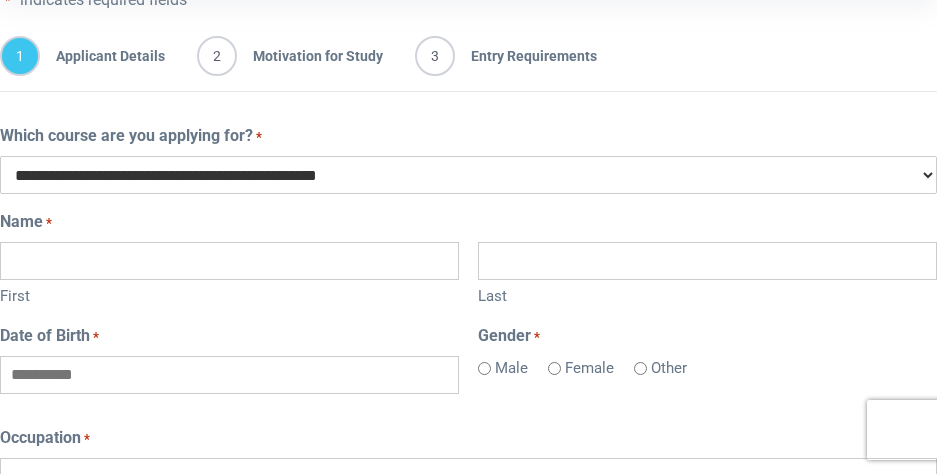 click on "**********" at bounding box center (468, 175) 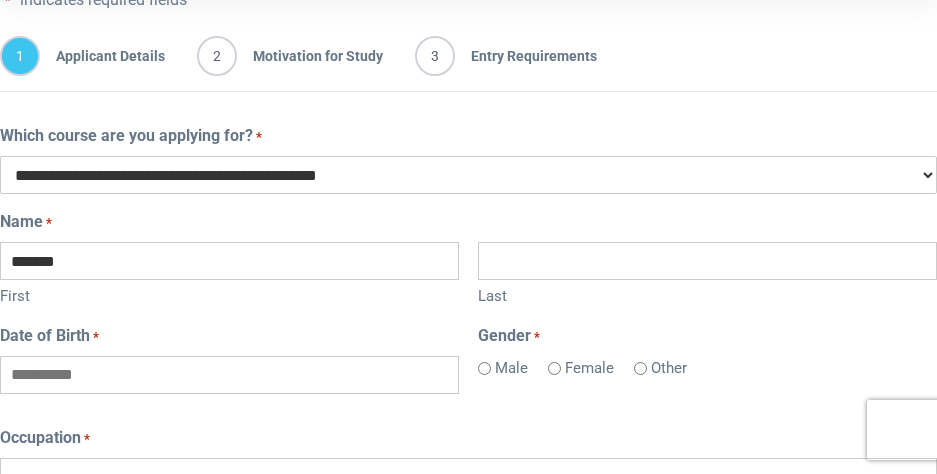 type on "*******" 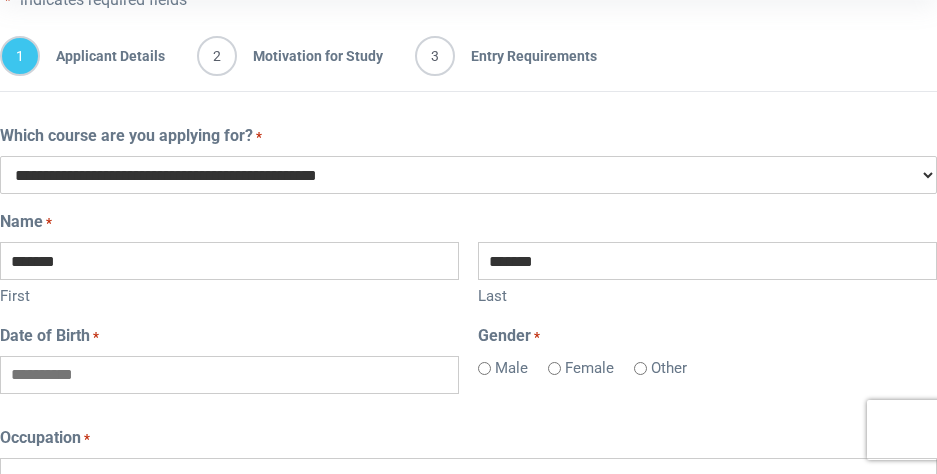 type on "*******" 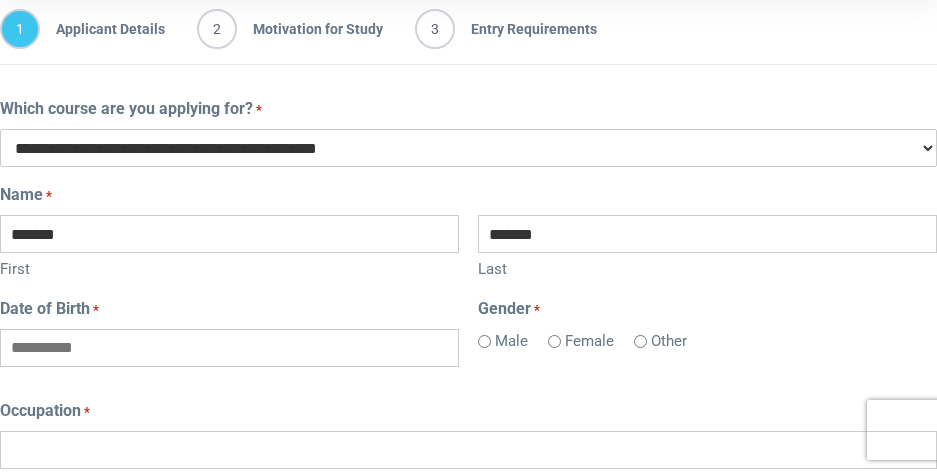 scroll, scrollTop: 366, scrollLeft: 0, axis: vertical 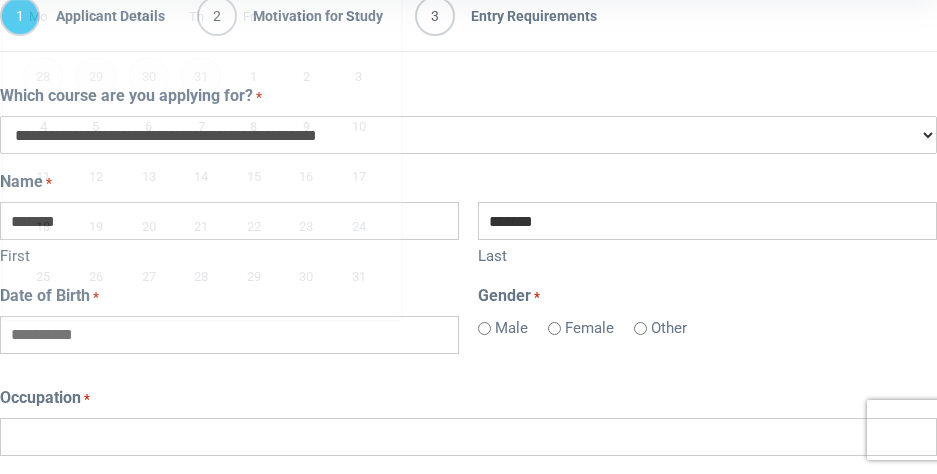 click on "Date of Birth *" at bounding box center [229, 335] 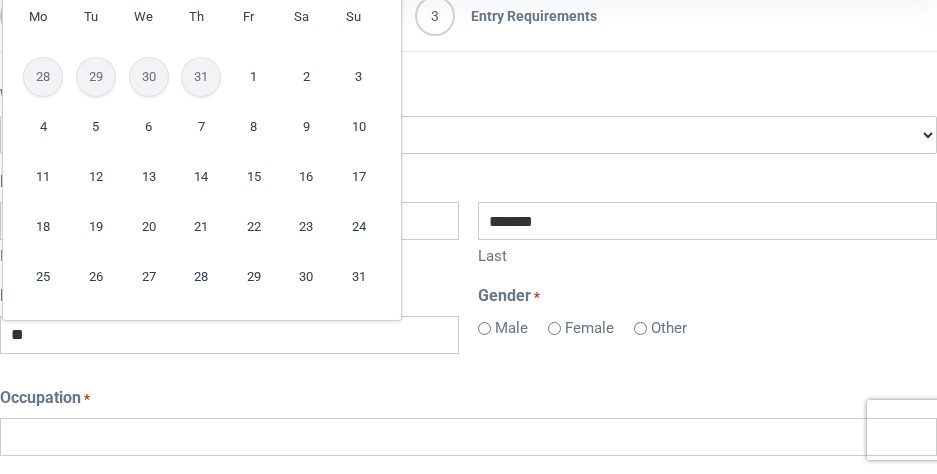 type on "**********" 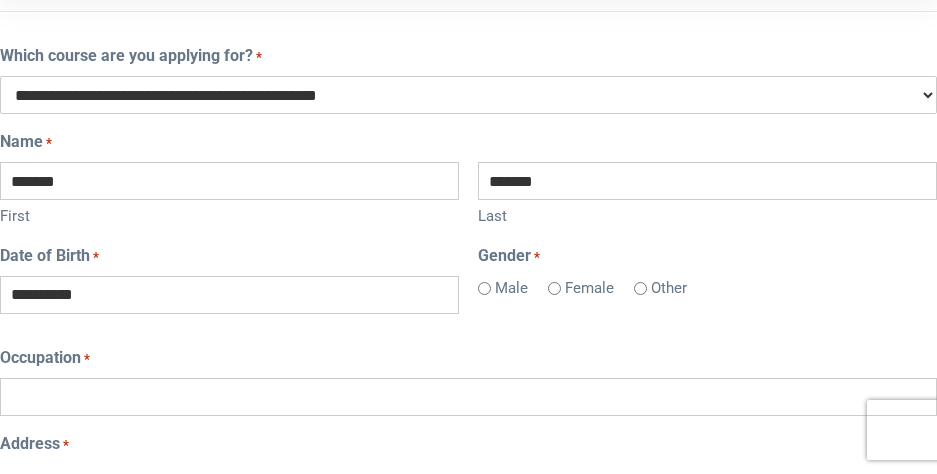 scroll, scrollTop: 446, scrollLeft: 0, axis: vertical 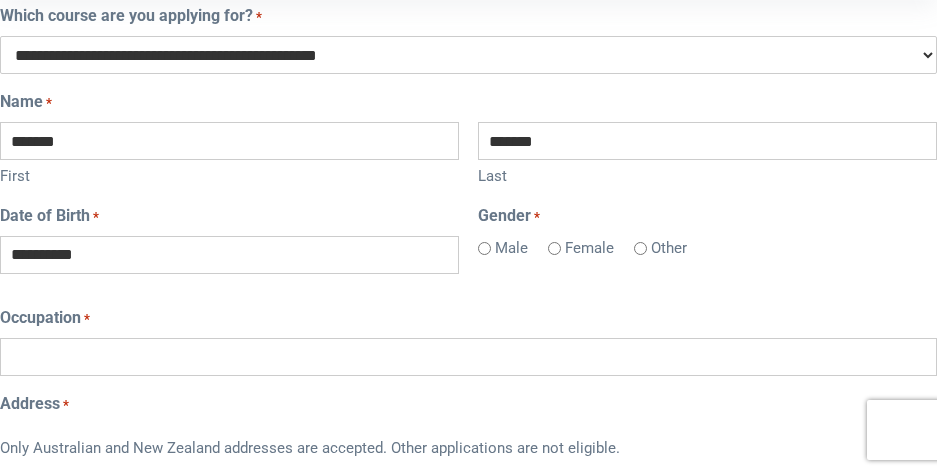 click on "Occupation *" at bounding box center (468, 357) 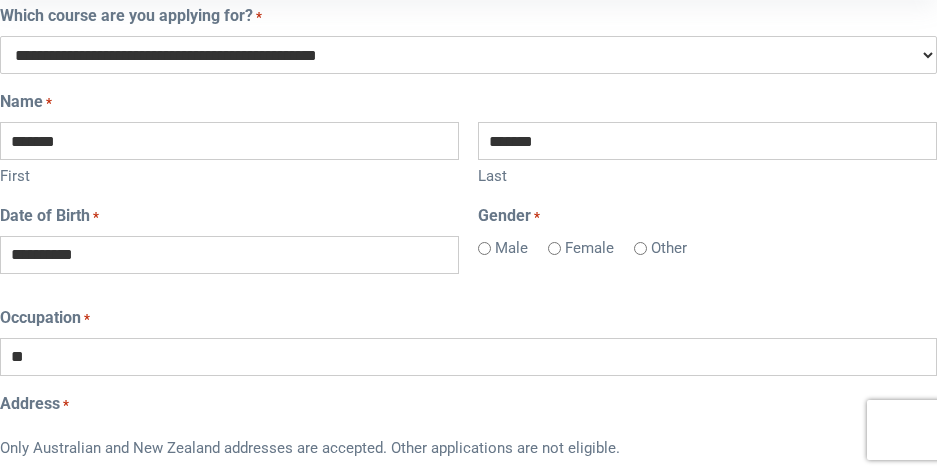 type on "*" 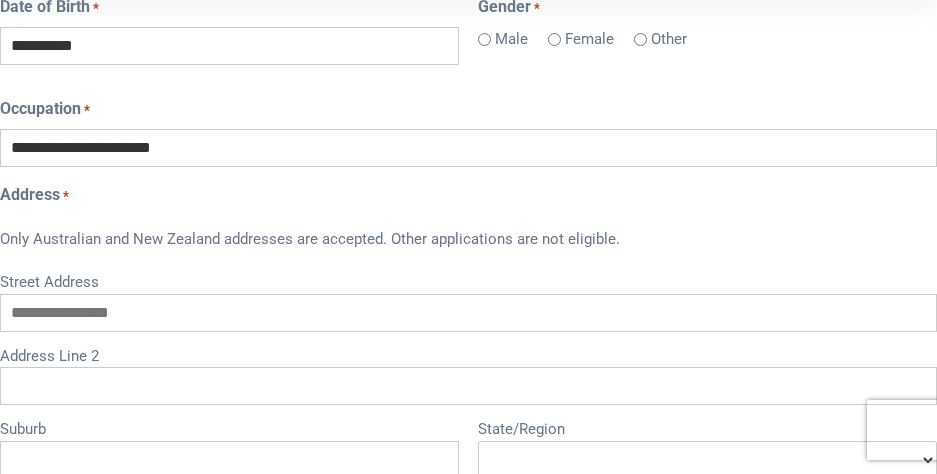 scroll, scrollTop: 659, scrollLeft: 0, axis: vertical 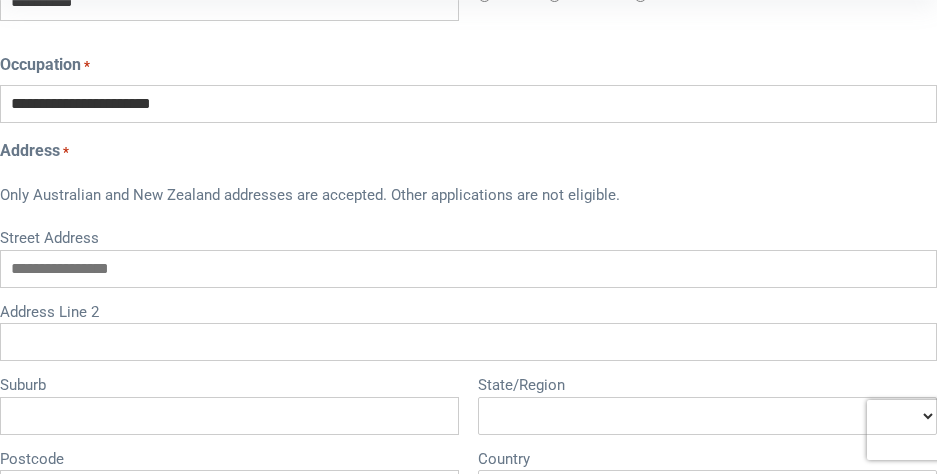 type on "**********" 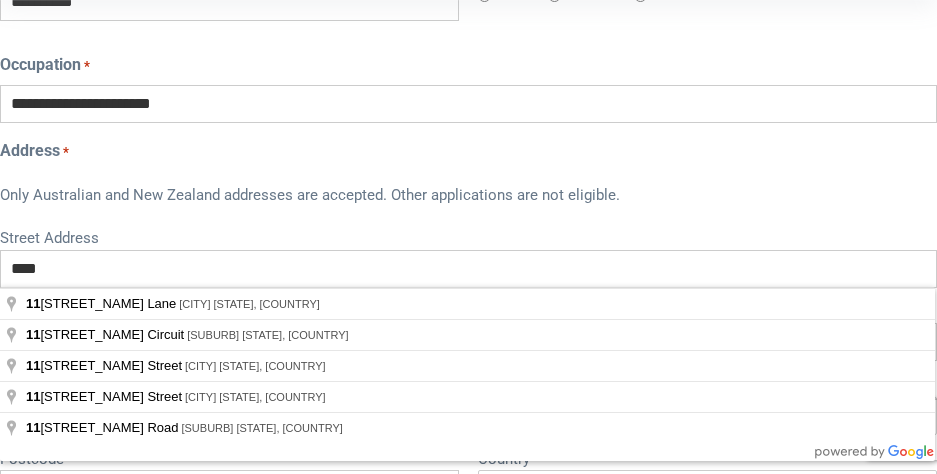 click on "****" at bounding box center (468, 269) 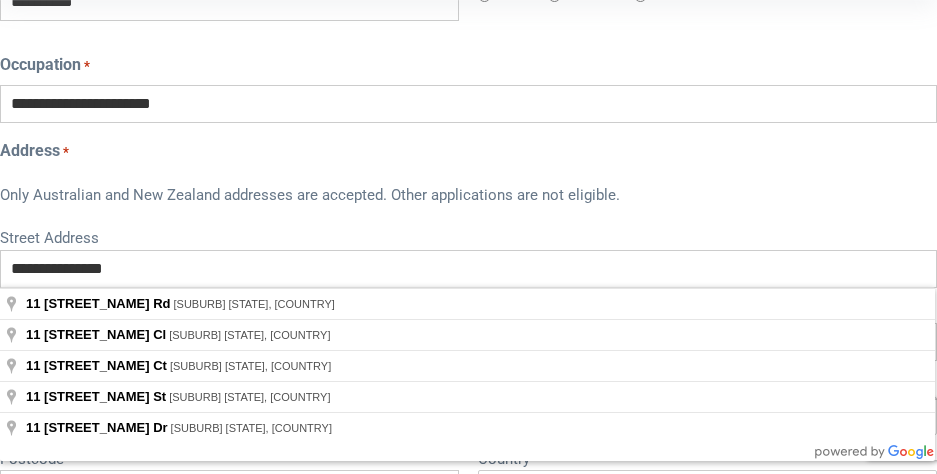click on "**********" at bounding box center [468, 269] 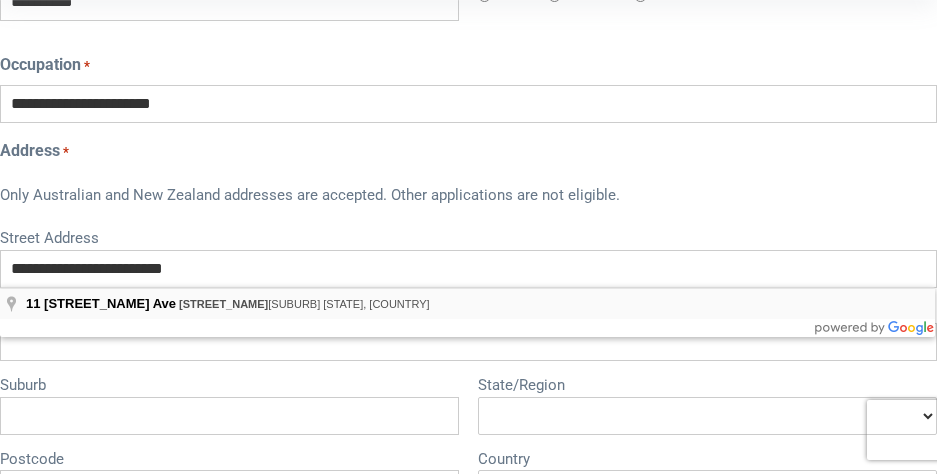 type on "**********" 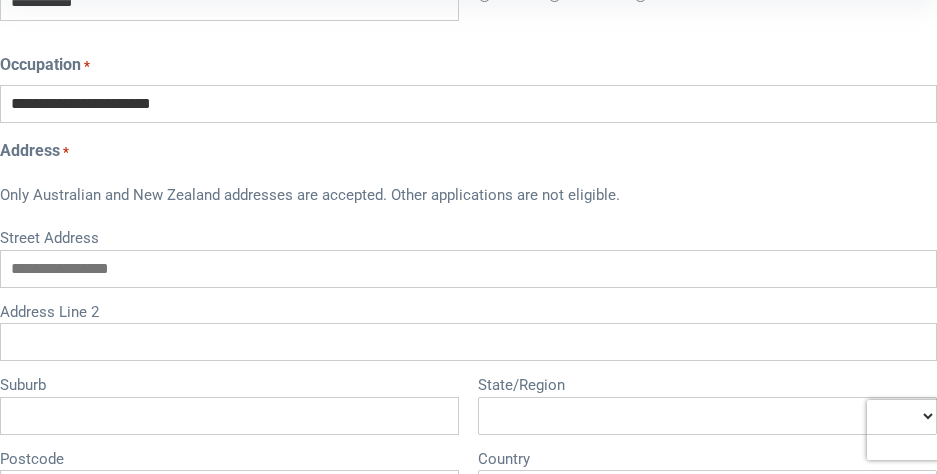 type on "**********" 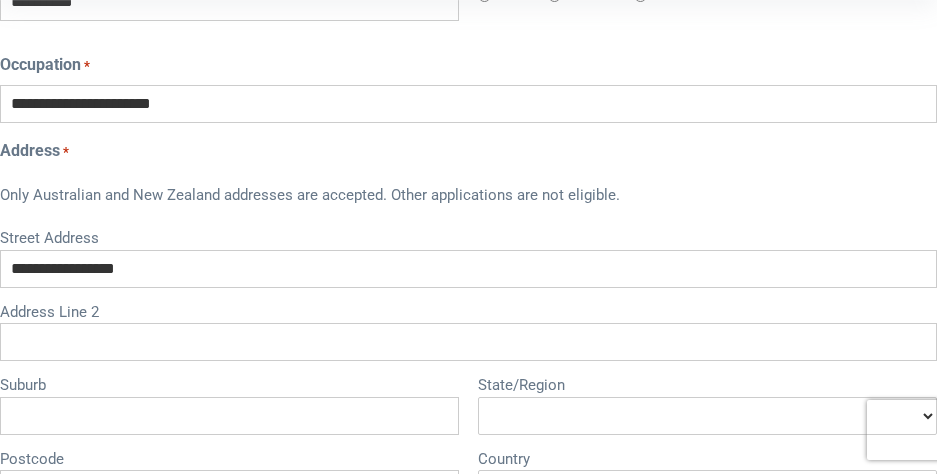 type on "**********" 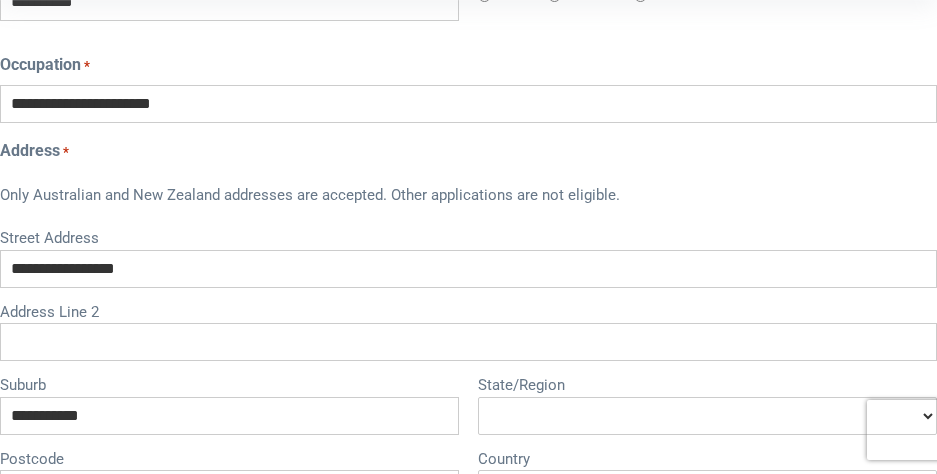 type on "****" 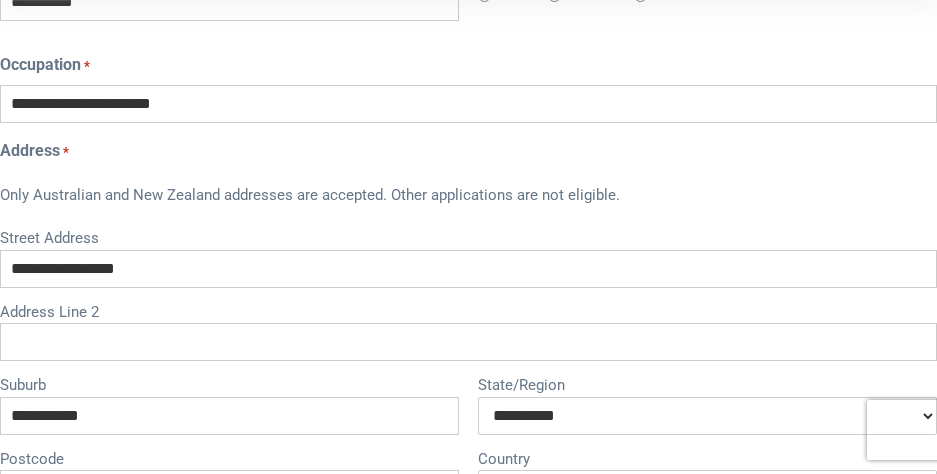 select on "**********" 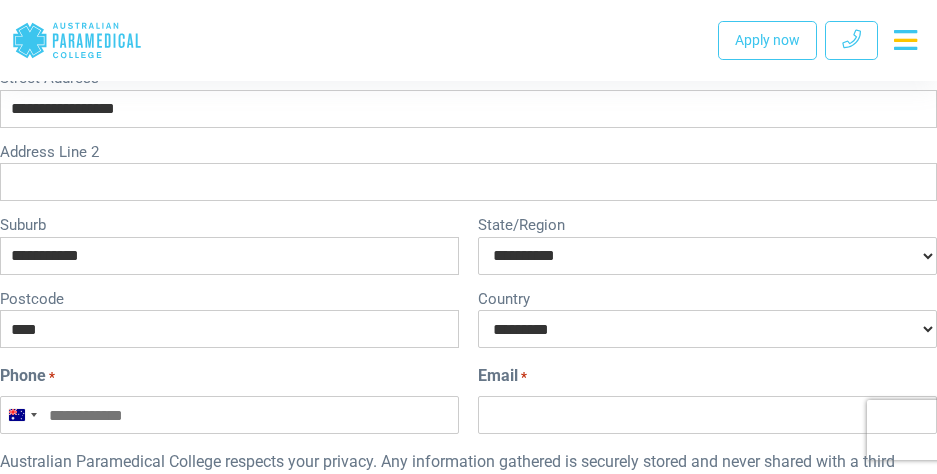 scroll, scrollTop: 899, scrollLeft: 0, axis: vertical 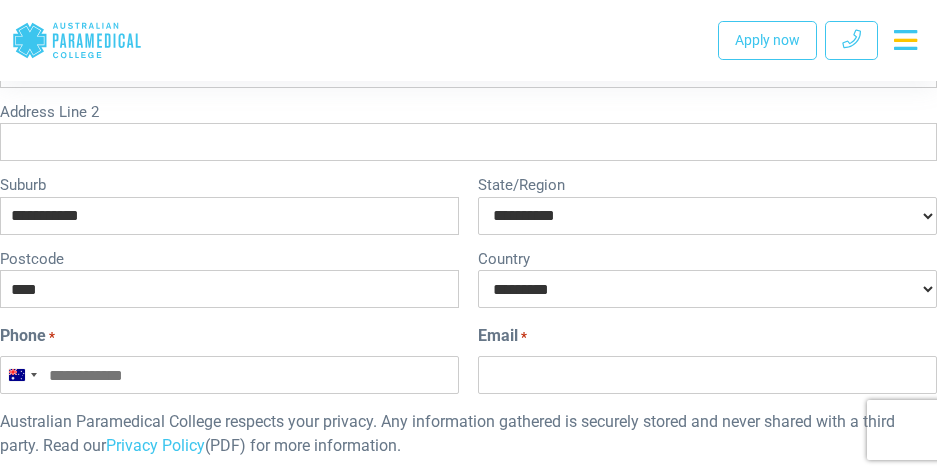 click on "Email *" at bounding box center [707, 375] 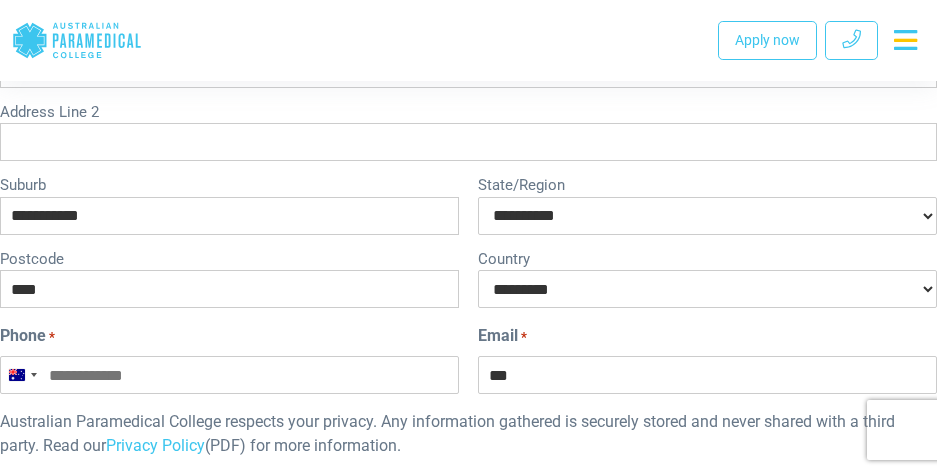 type on "**********" 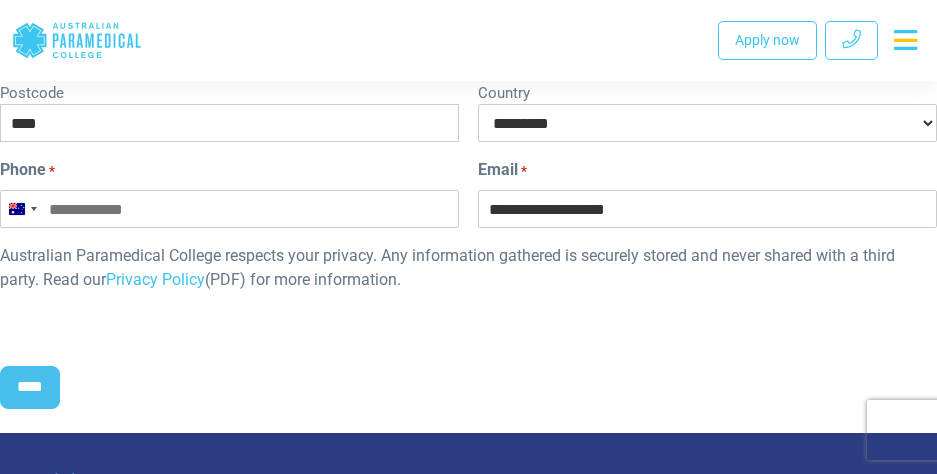 scroll, scrollTop: 1099, scrollLeft: 0, axis: vertical 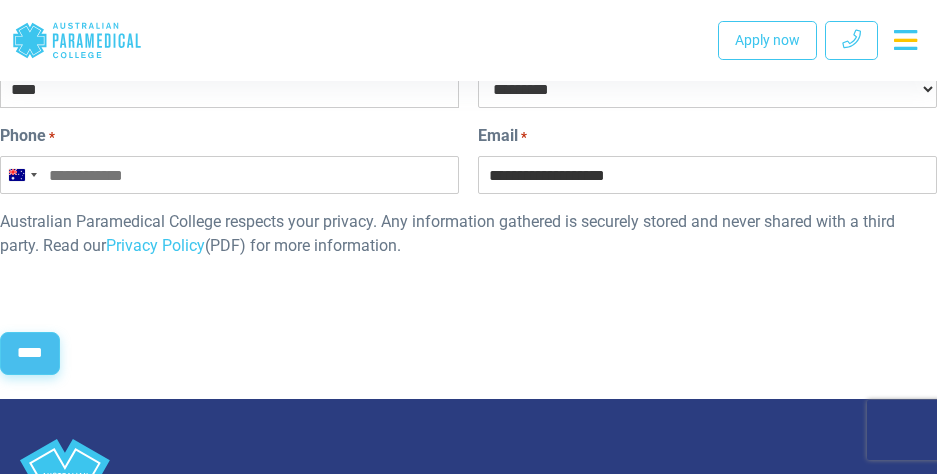 click on "****" at bounding box center (30, 353) 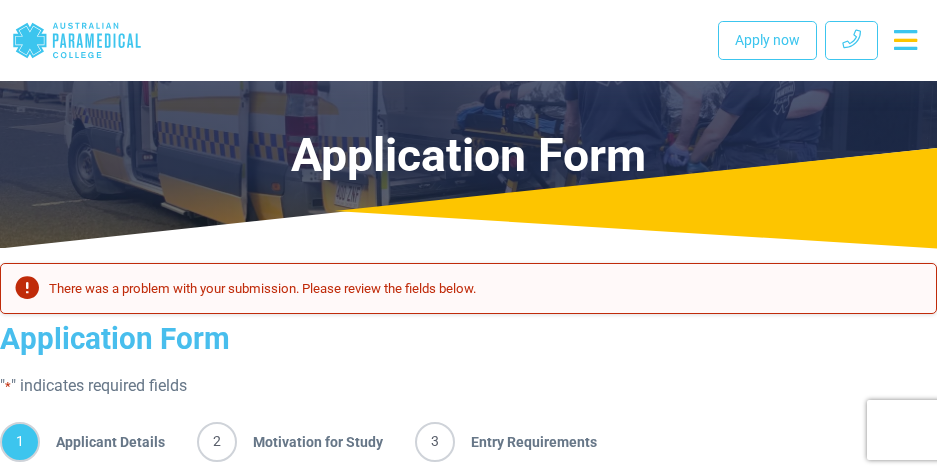 scroll, scrollTop: 263, scrollLeft: 0, axis: vertical 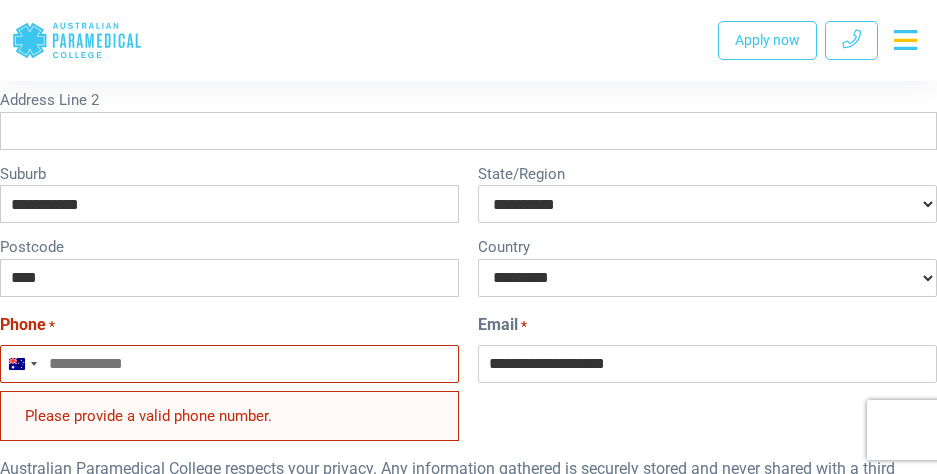 click on "Phone *" at bounding box center [229, 364] 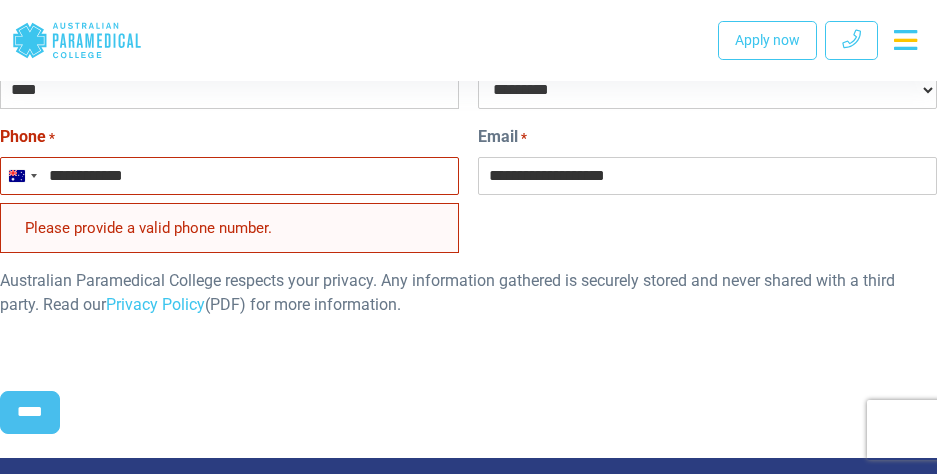 scroll, scrollTop: 1210, scrollLeft: 0, axis: vertical 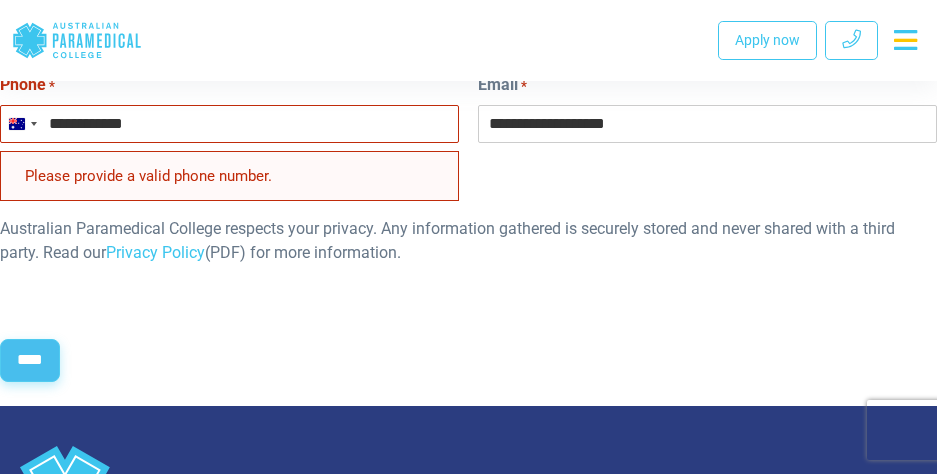 type on "**********" 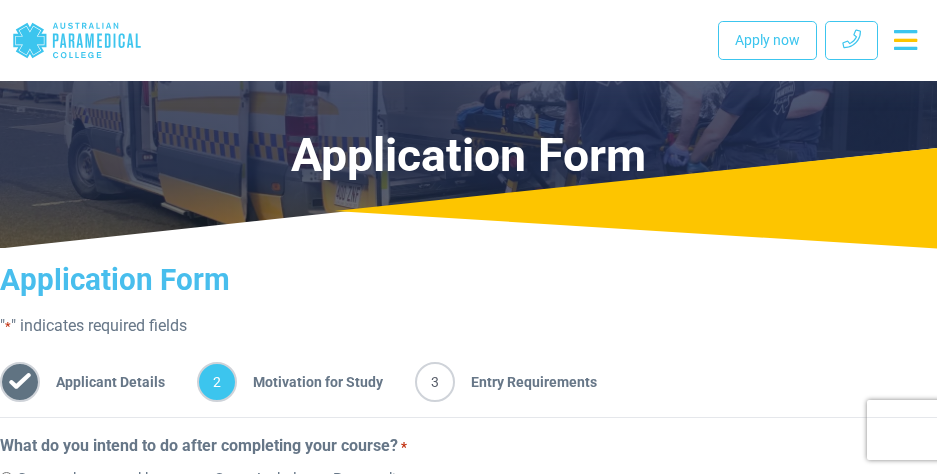 scroll, scrollTop: 263, scrollLeft: 0, axis: vertical 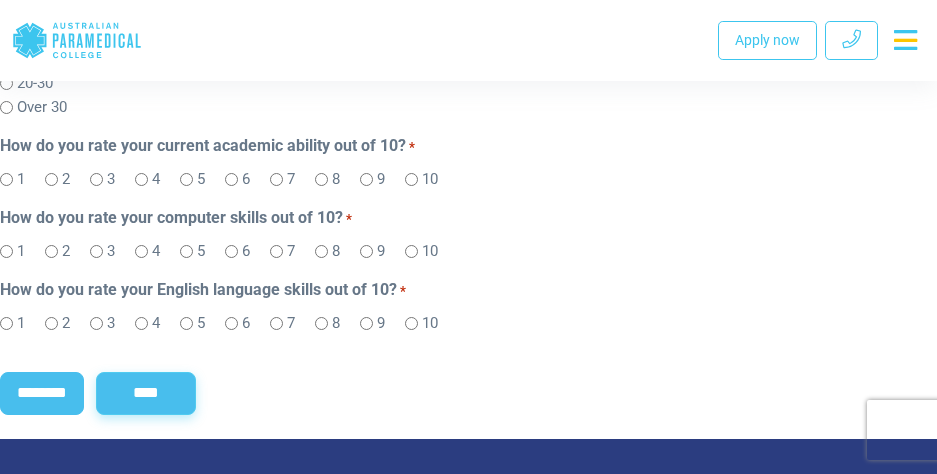 click on "****" at bounding box center (146, 393) 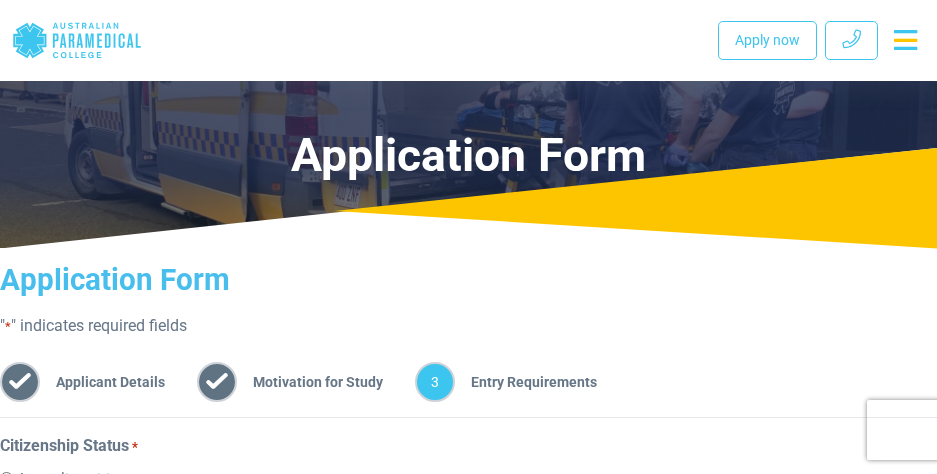 scroll, scrollTop: 263, scrollLeft: 0, axis: vertical 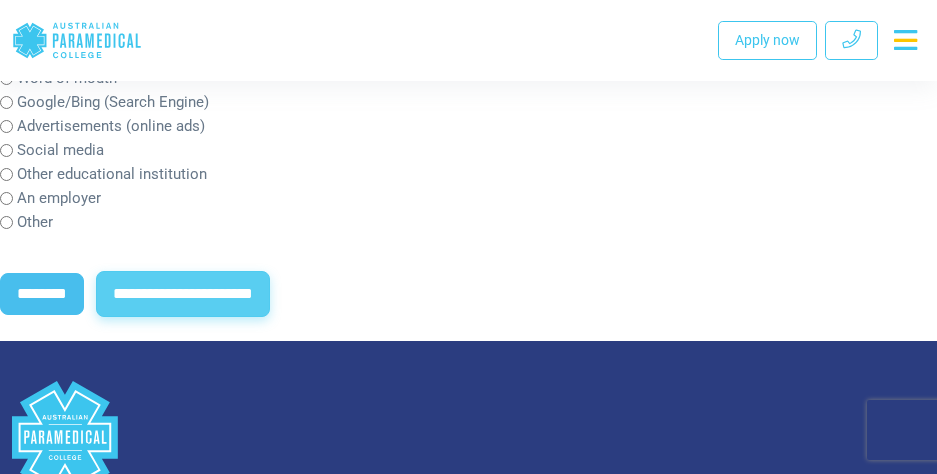 click on "**********" at bounding box center [183, 294] 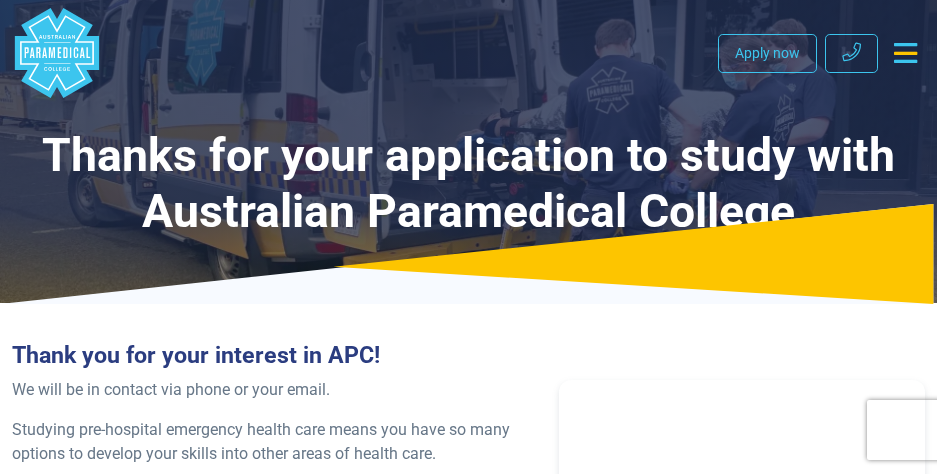 scroll, scrollTop: 0, scrollLeft: 0, axis: both 